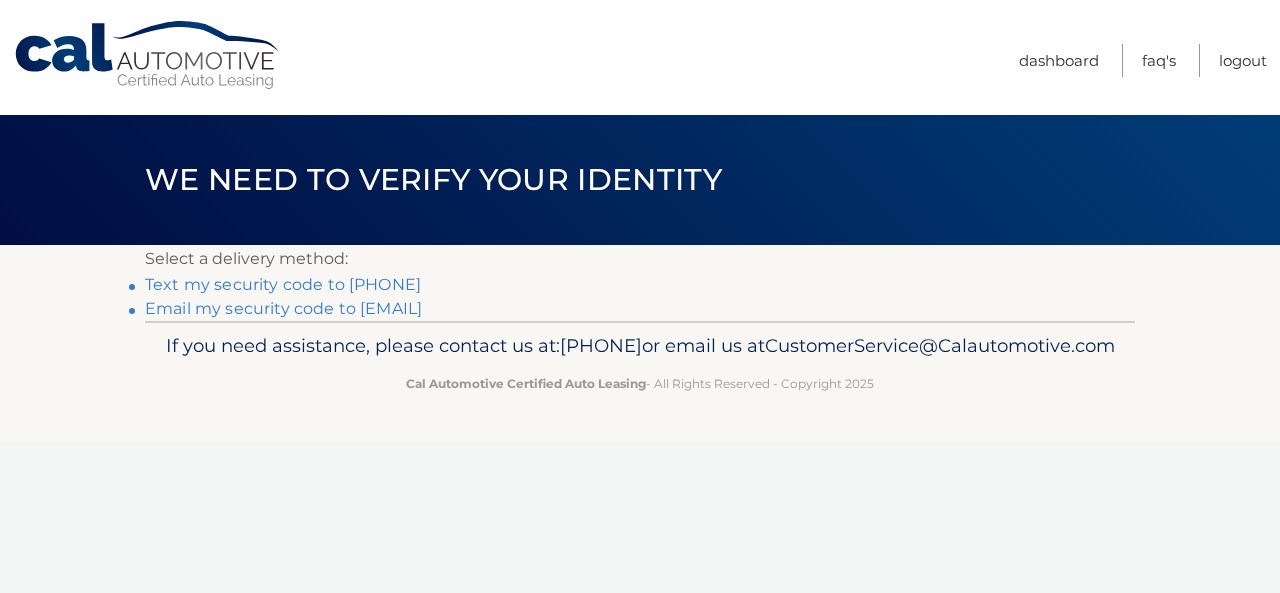 scroll, scrollTop: 0, scrollLeft: 0, axis: both 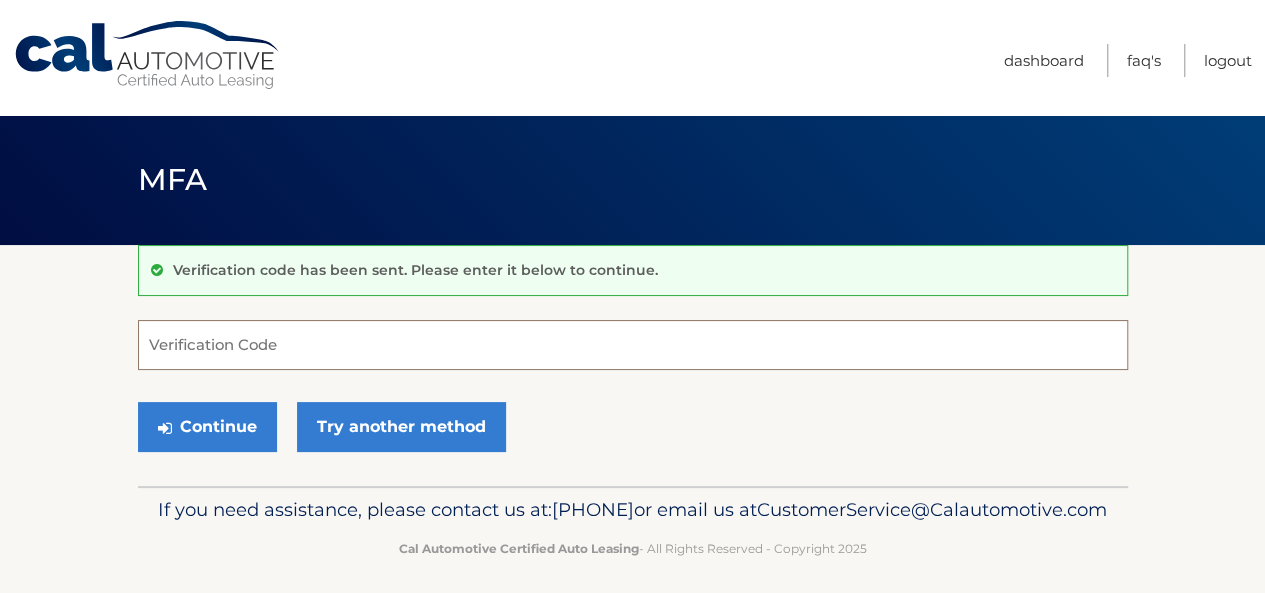 click on "Verification Code" at bounding box center (633, 345) 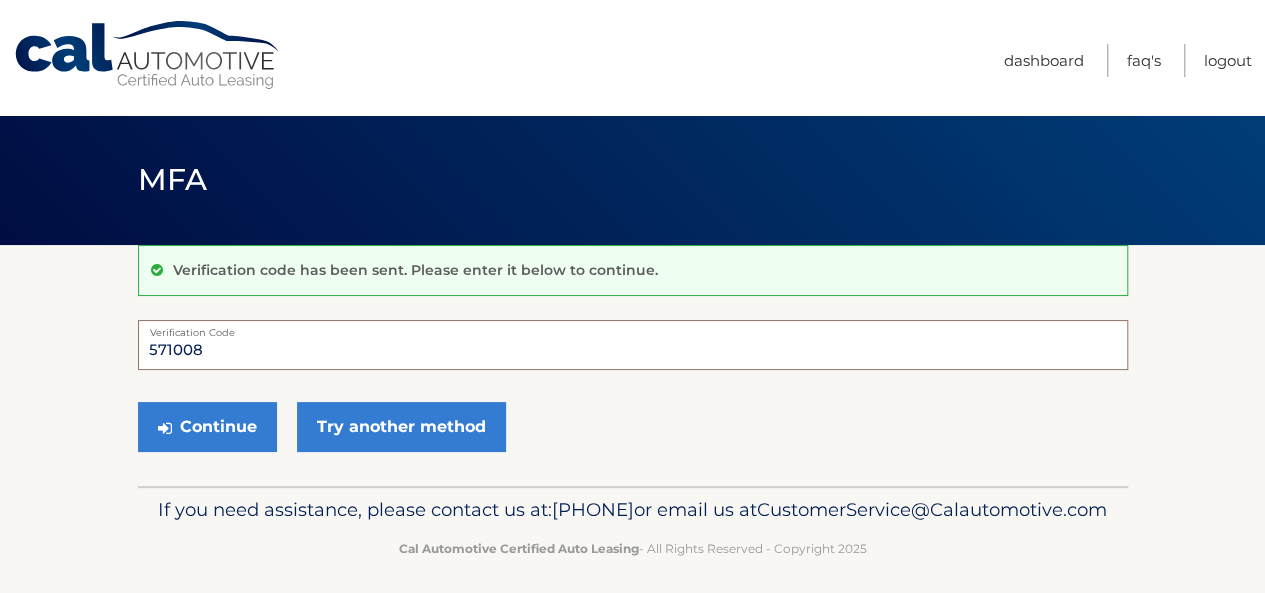 type on "571008" 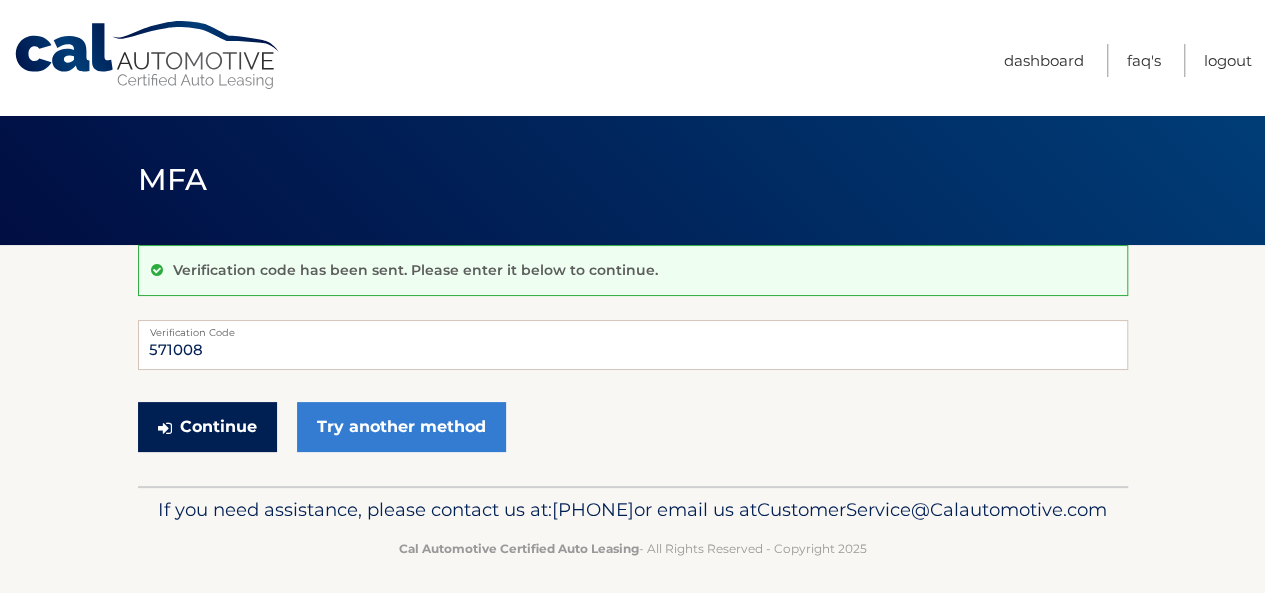 click on "Continue" at bounding box center [207, 427] 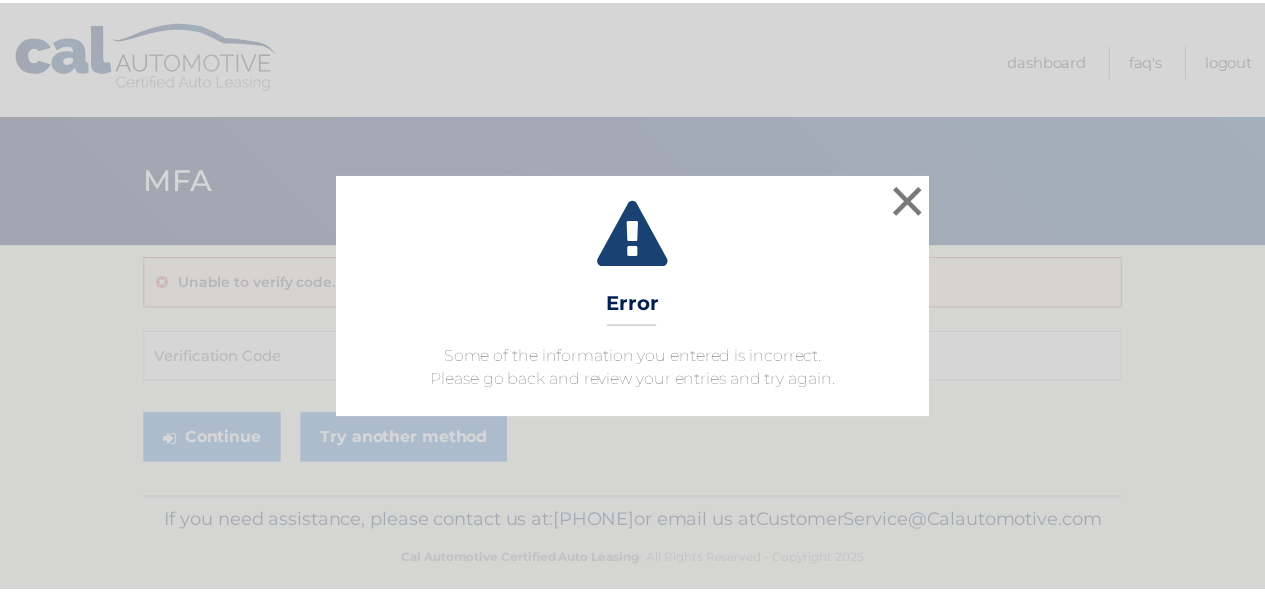scroll, scrollTop: 0, scrollLeft: 0, axis: both 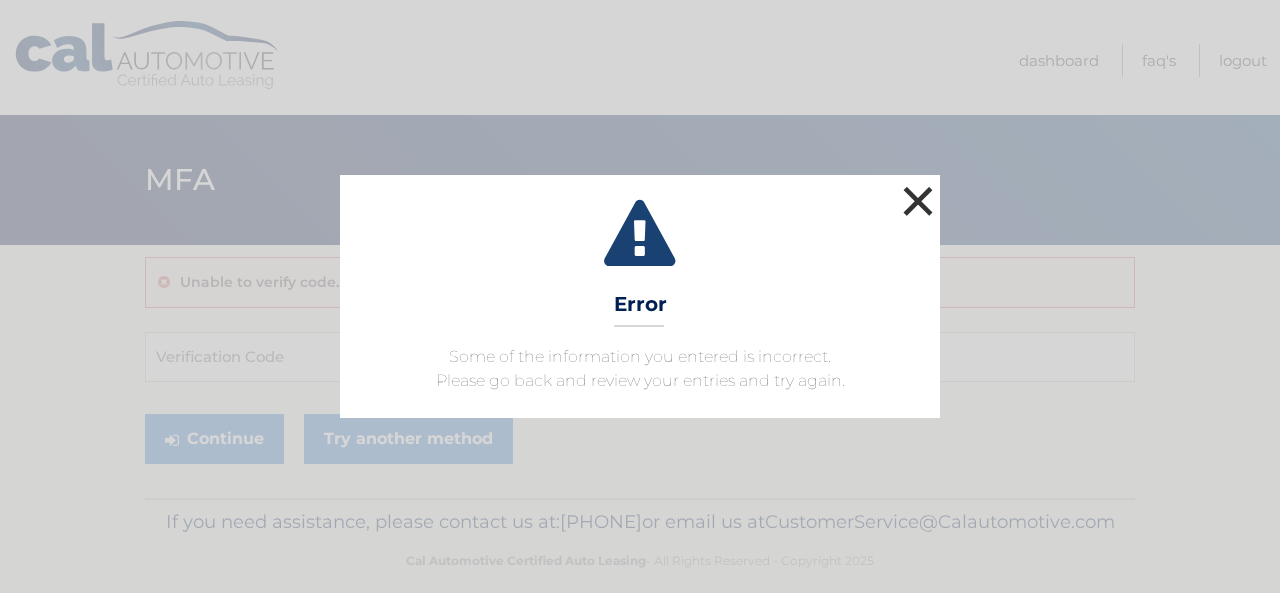 click on "×" at bounding box center [918, 201] 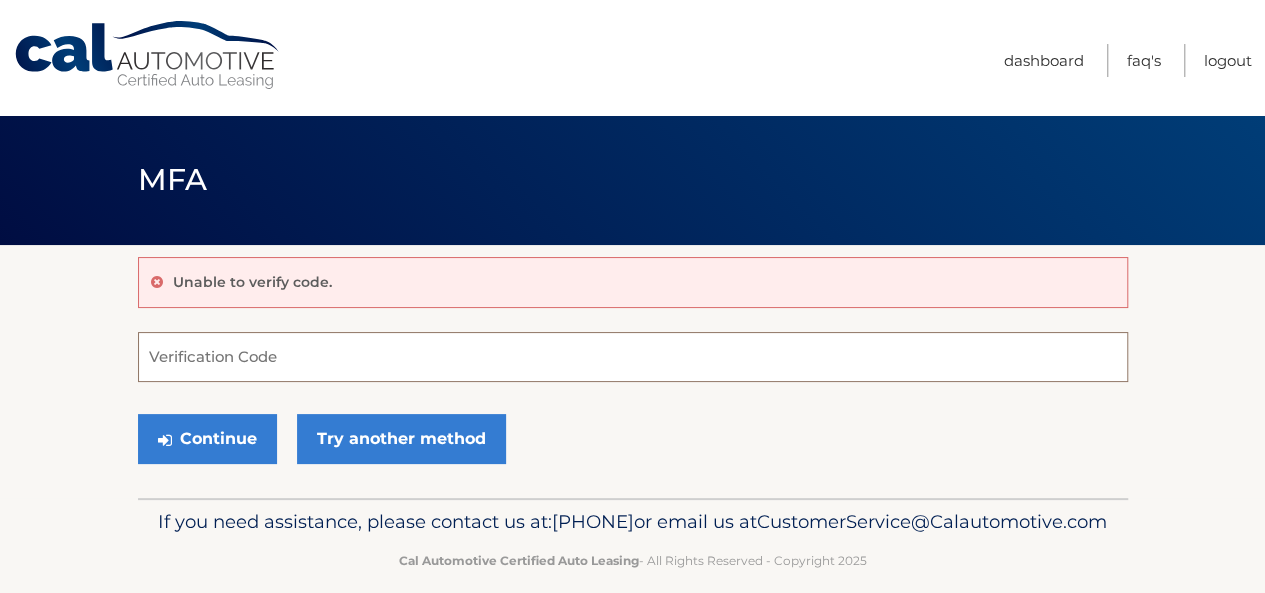 click on "Verification Code" at bounding box center [633, 357] 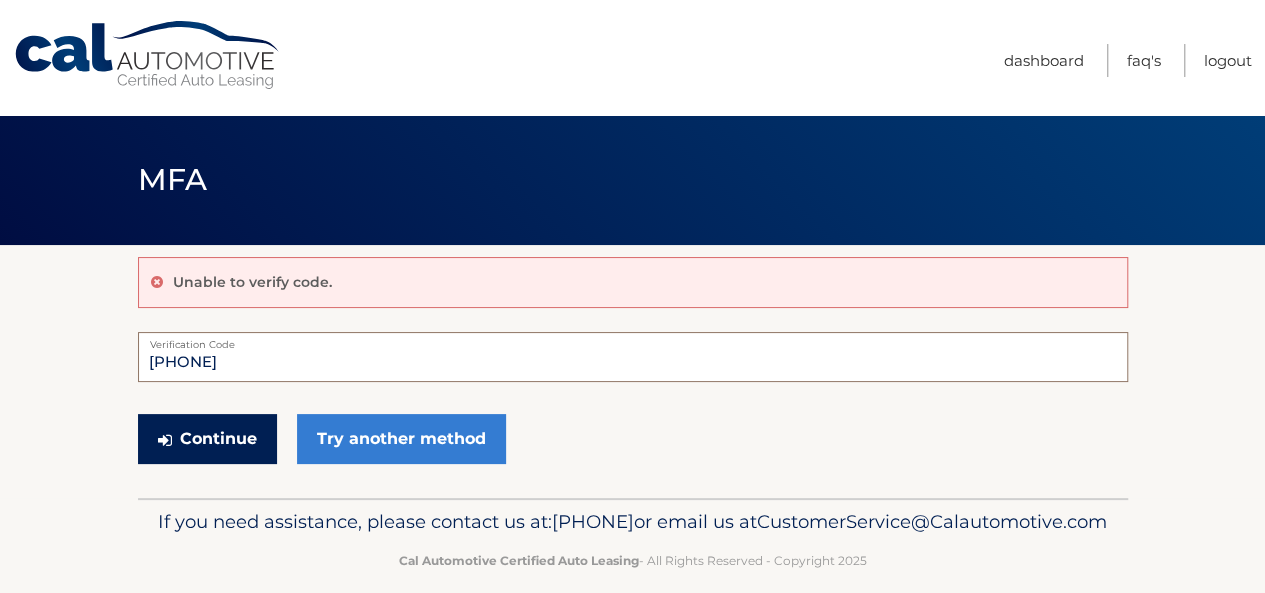 type on "571008" 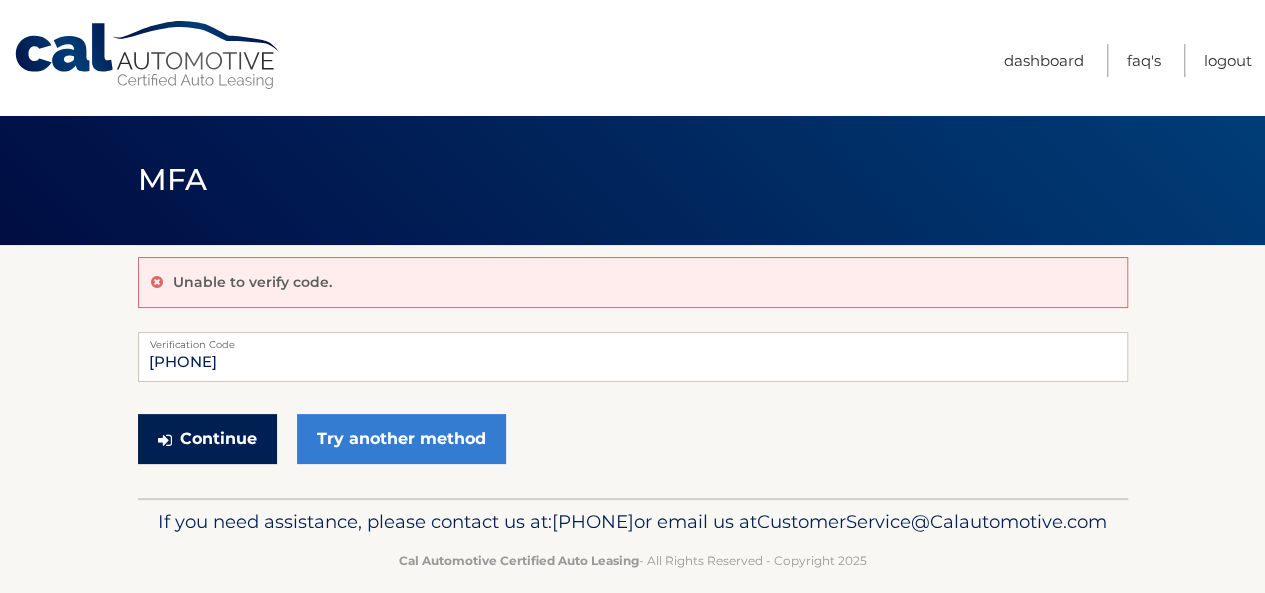 click on "Continue" at bounding box center (207, 439) 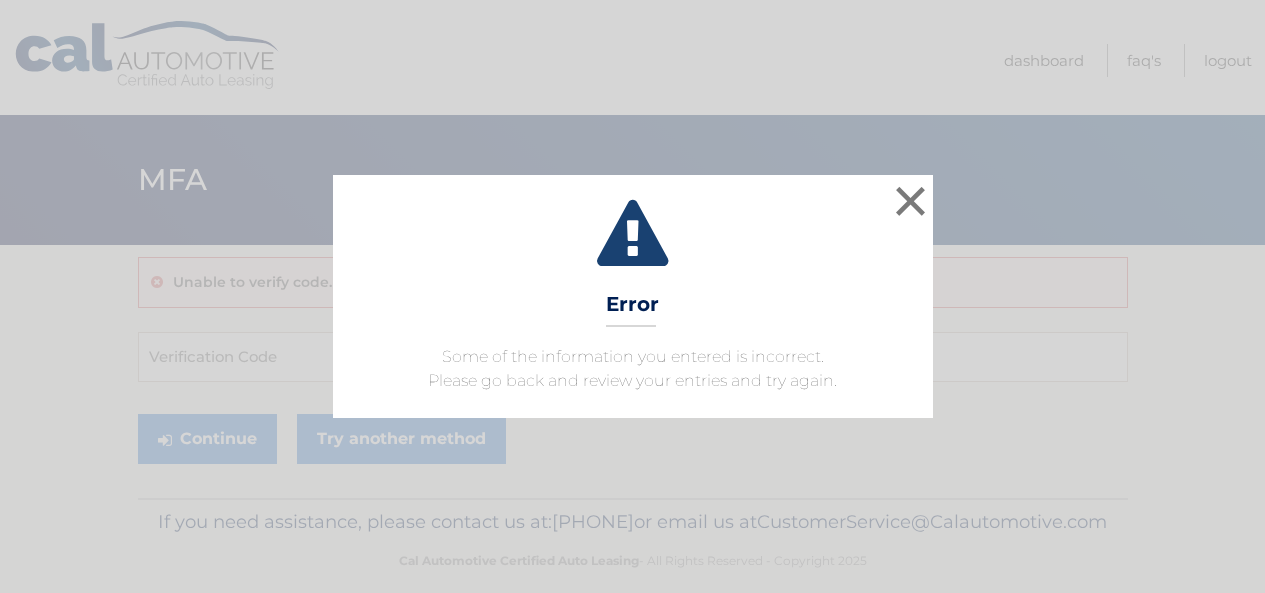scroll, scrollTop: 0, scrollLeft: 0, axis: both 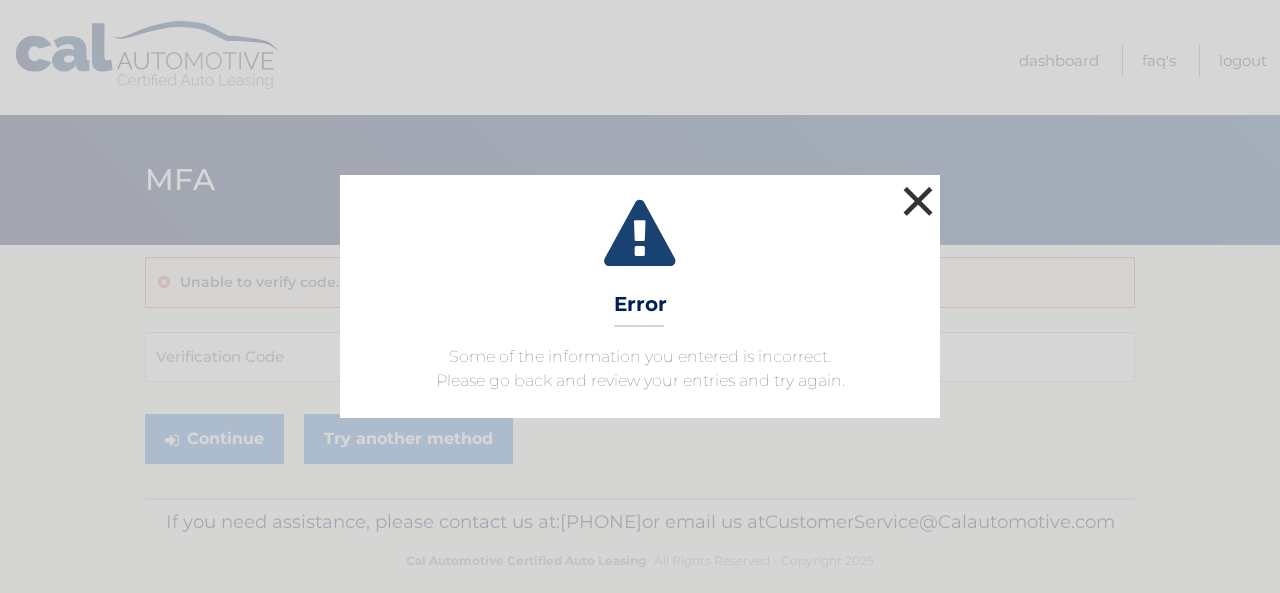 click on "×" at bounding box center [918, 201] 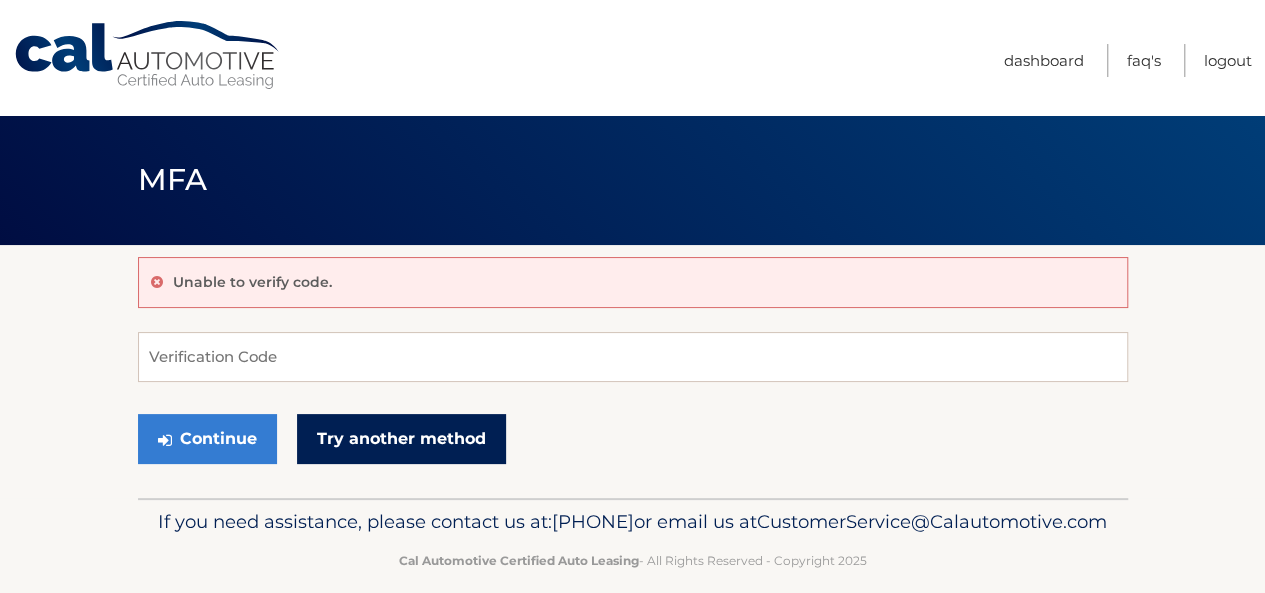 click on "Try another method" at bounding box center [401, 439] 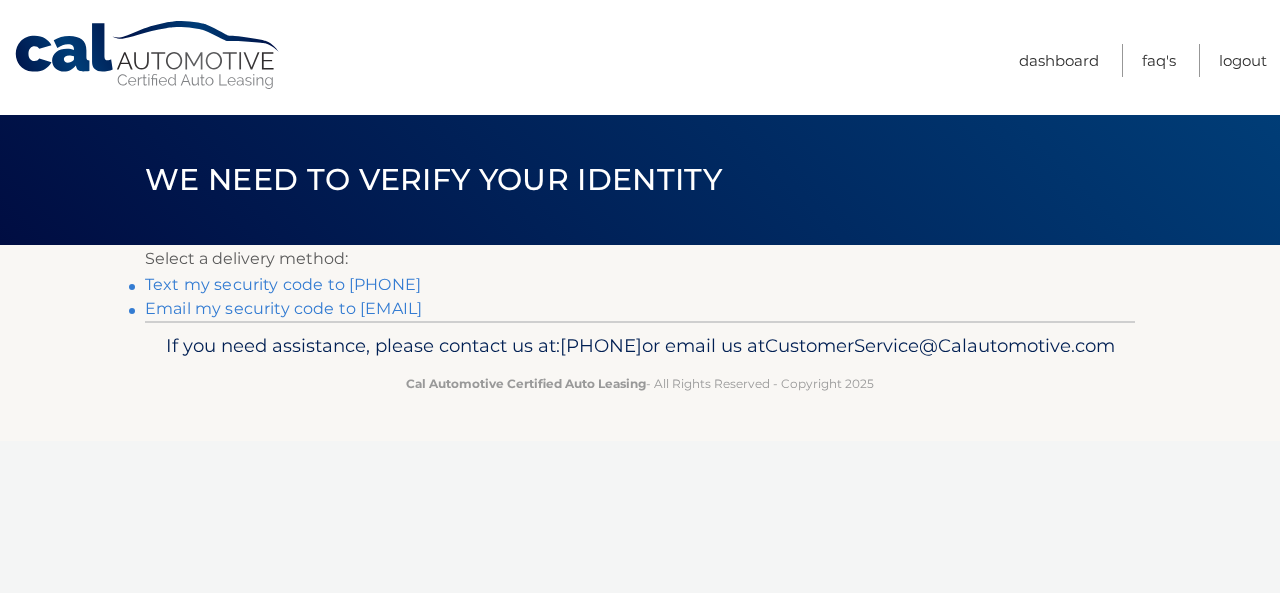 scroll, scrollTop: 0, scrollLeft: 0, axis: both 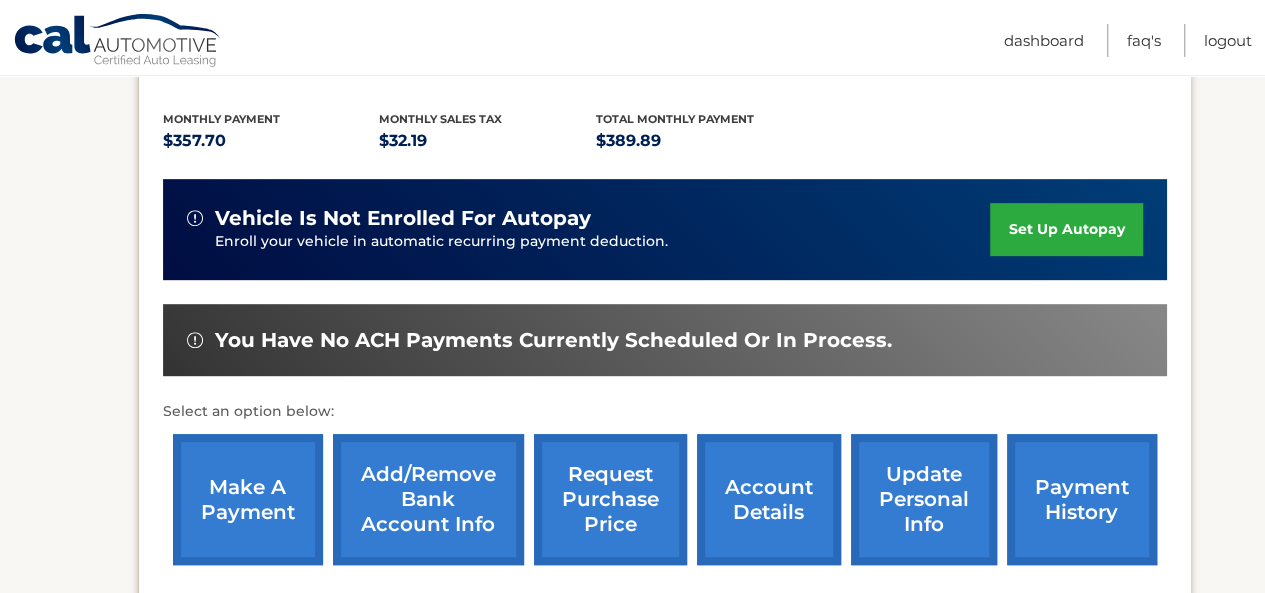 click on "make a payment
Add/Remove bank account info
request purchase price
account details
update personal info
payment history" at bounding box center (665, 499) 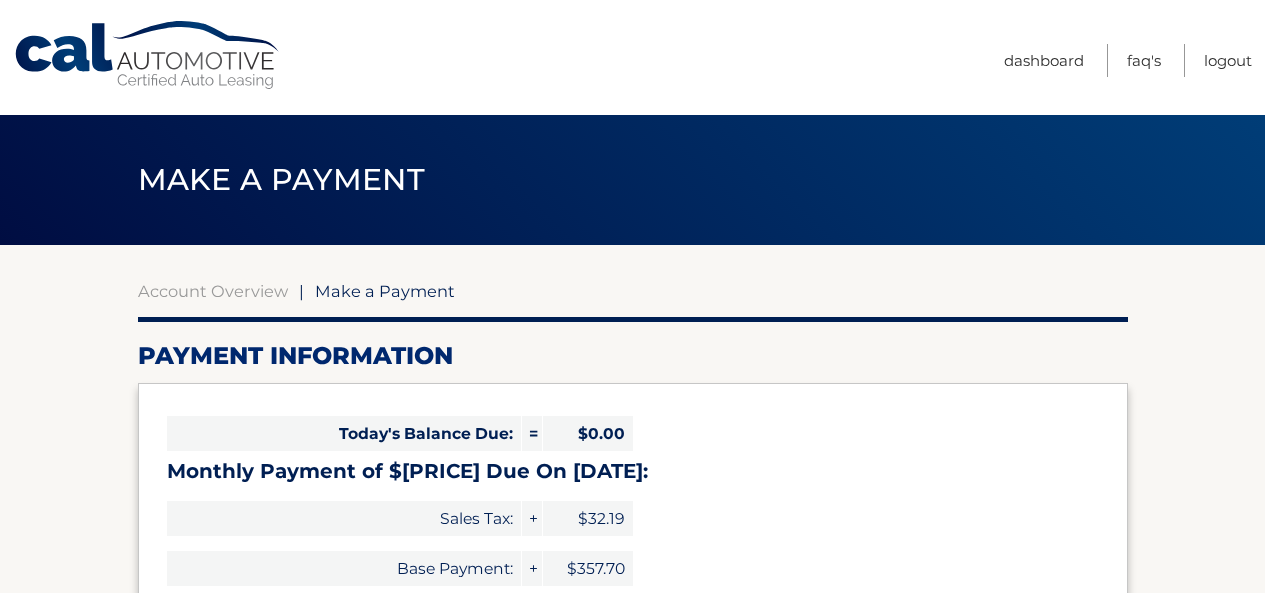 select on "[UUID]" 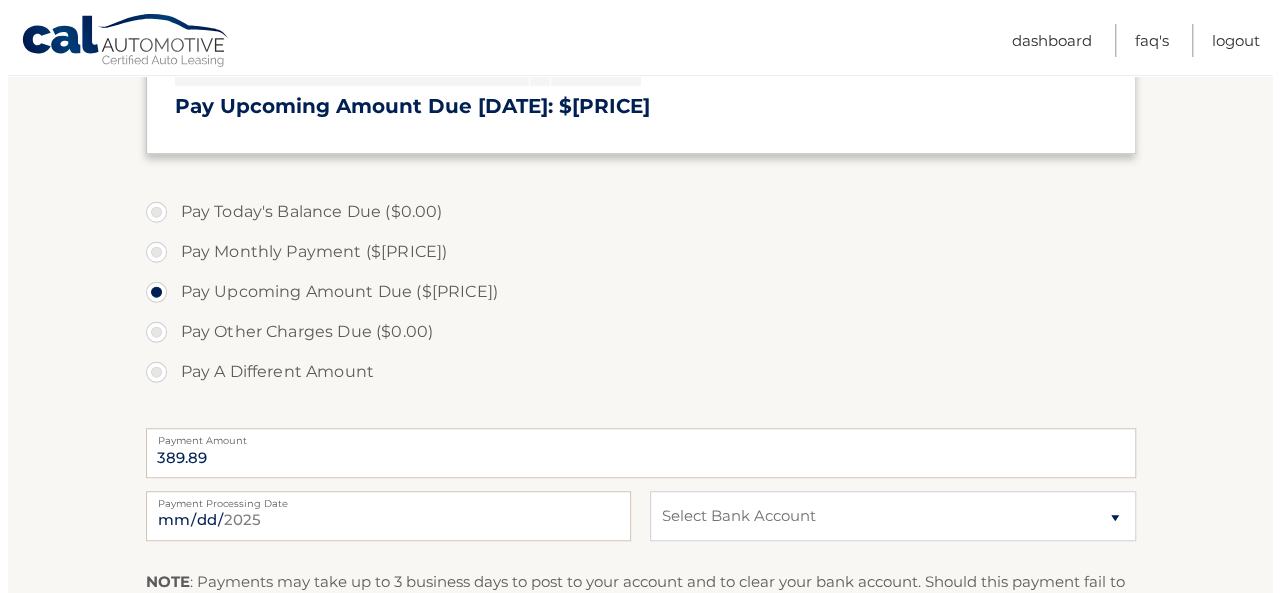 scroll, scrollTop: 700, scrollLeft: 0, axis: vertical 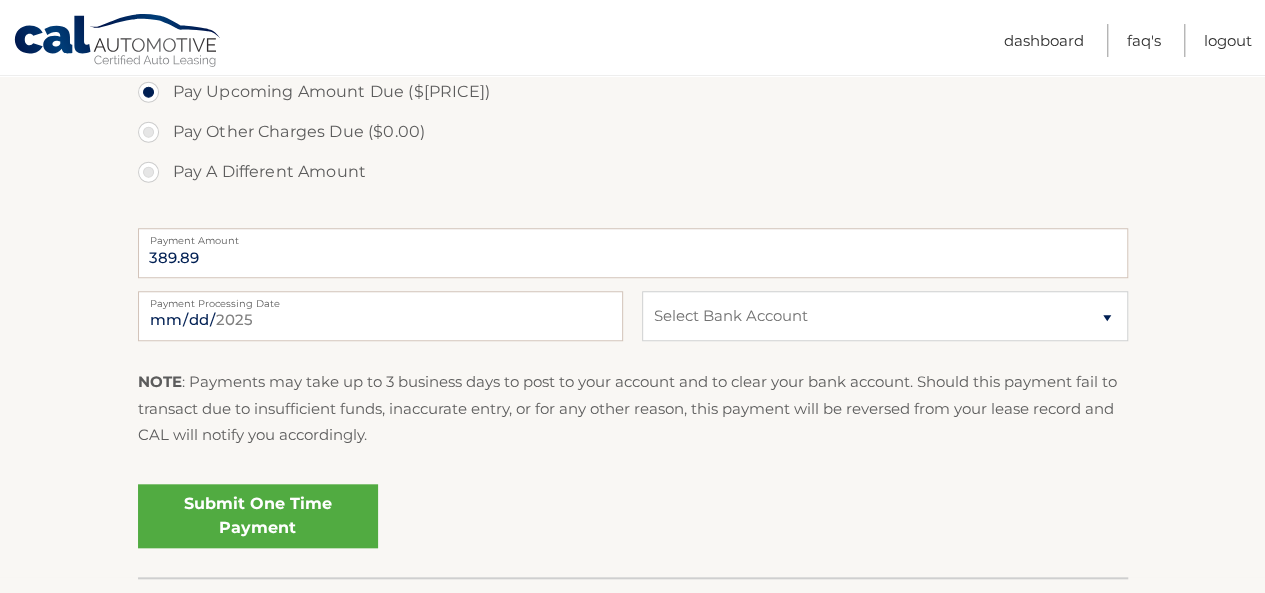 click on "Submit One Time Payment" at bounding box center (258, 516) 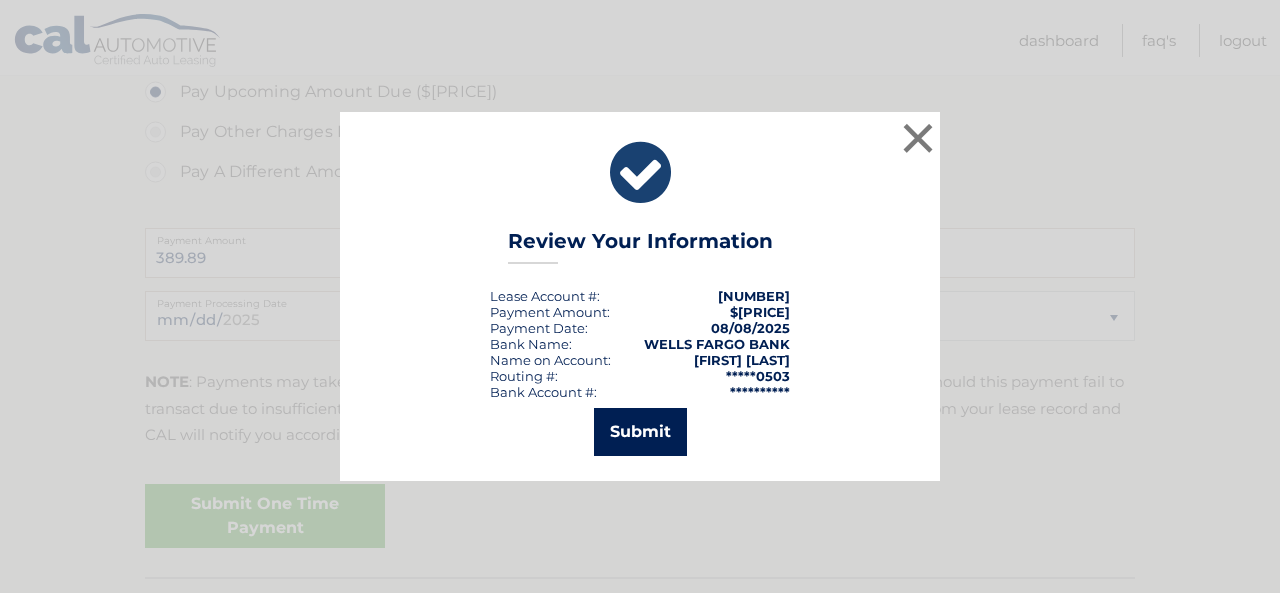 click on "Submit" at bounding box center (640, 432) 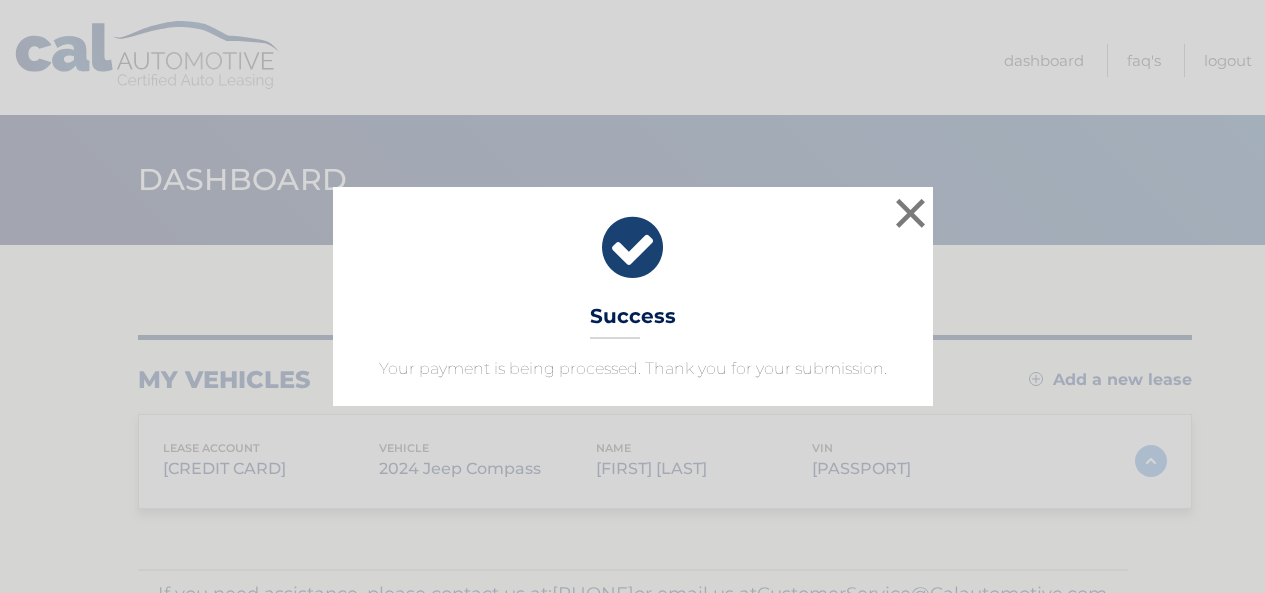 scroll, scrollTop: 0, scrollLeft: 0, axis: both 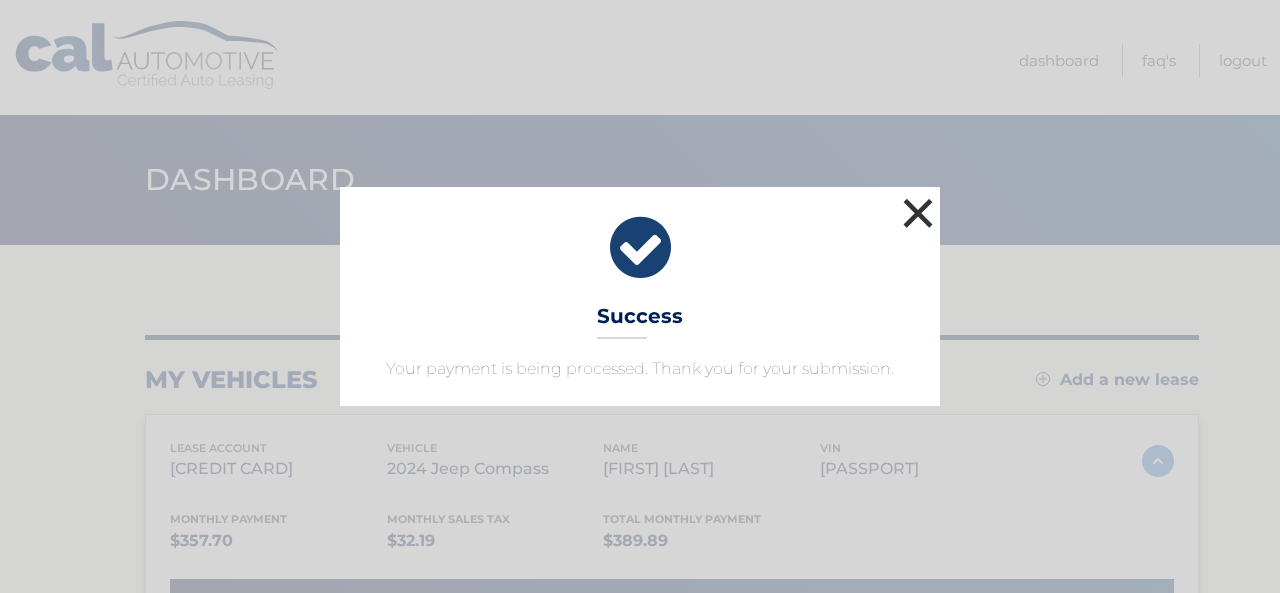 click on "×" at bounding box center (918, 213) 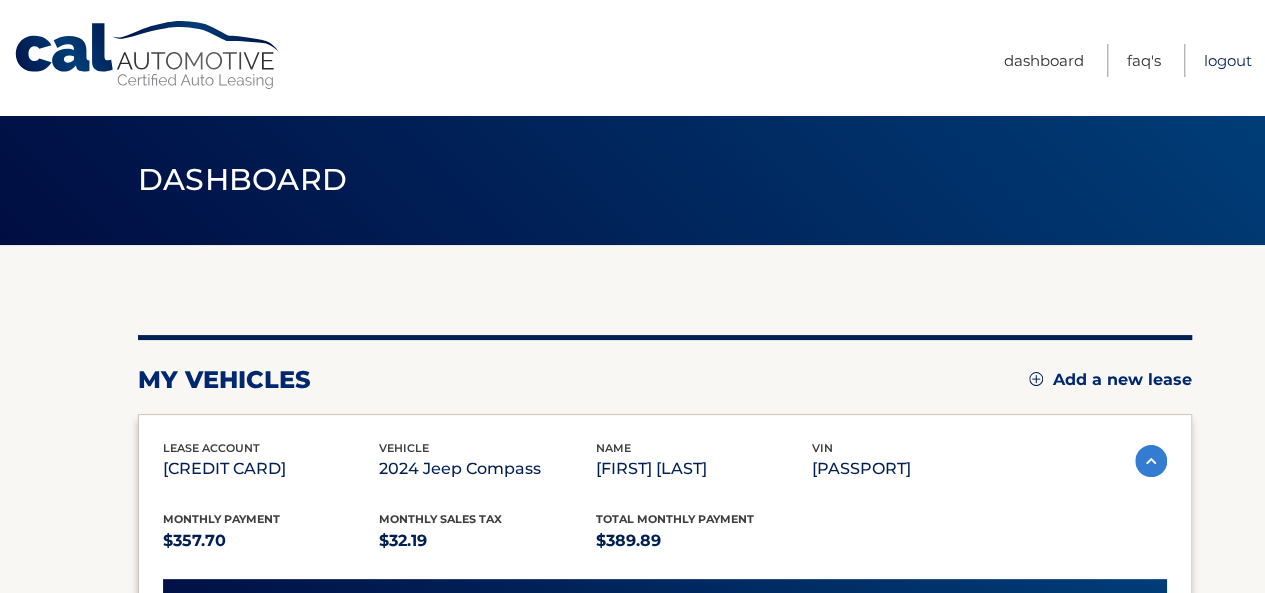 click on "Logout" at bounding box center (1228, 60) 